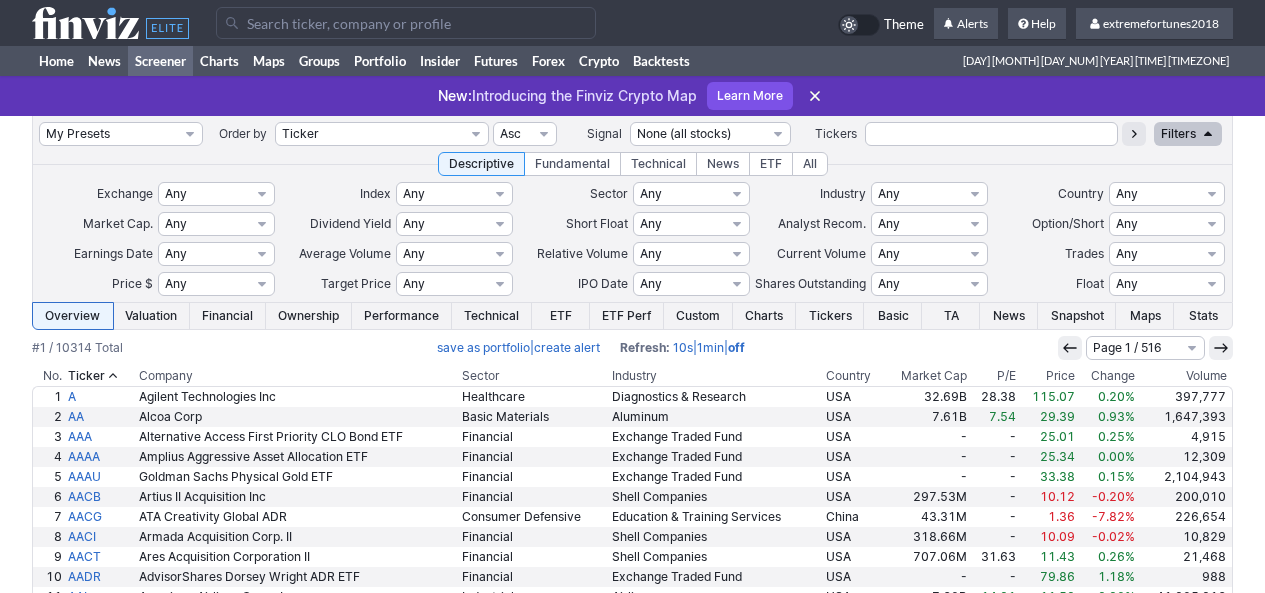 scroll, scrollTop: 0, scrollLeft: 0, axis: both 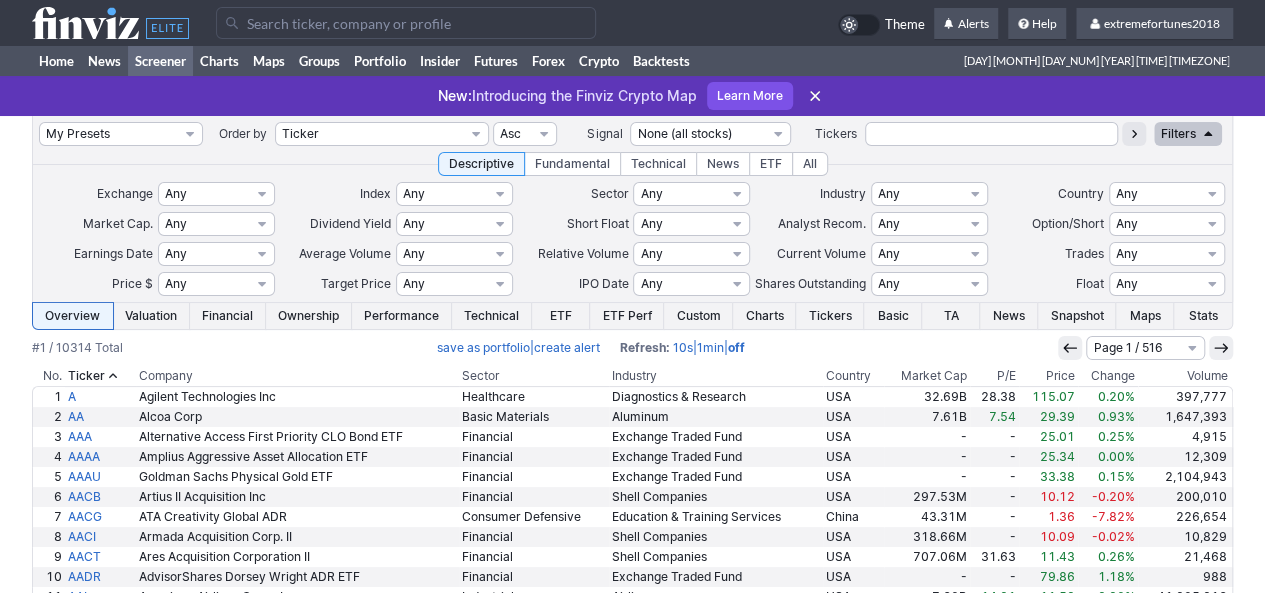 click at bounding box center [406, 23] 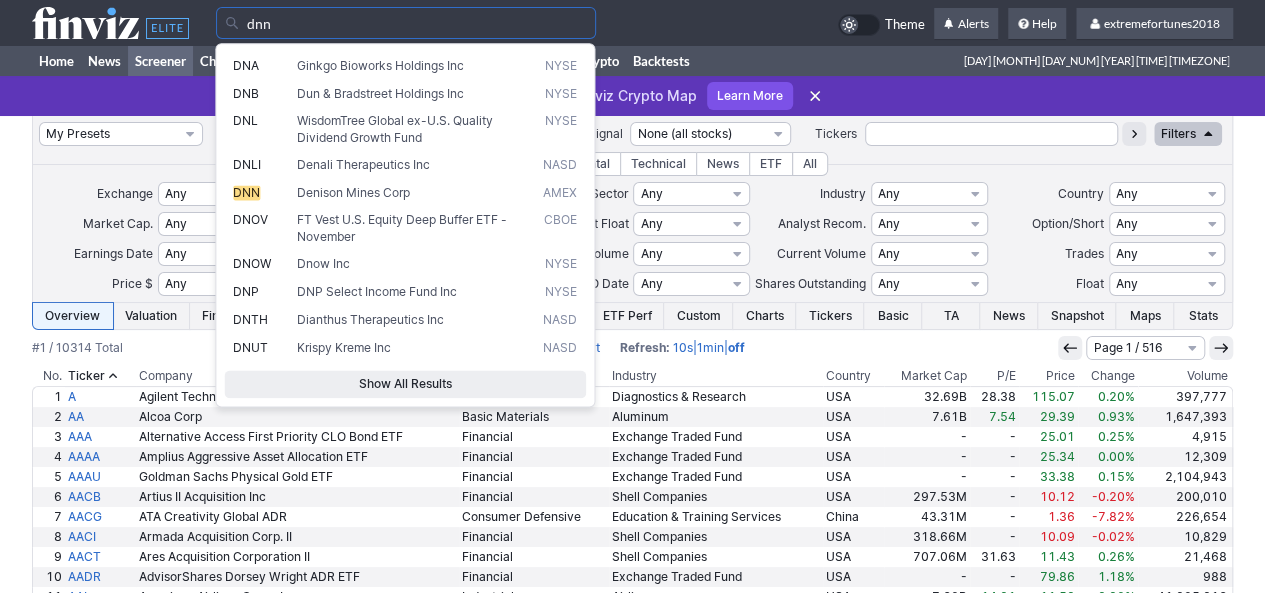 type on "dnn" 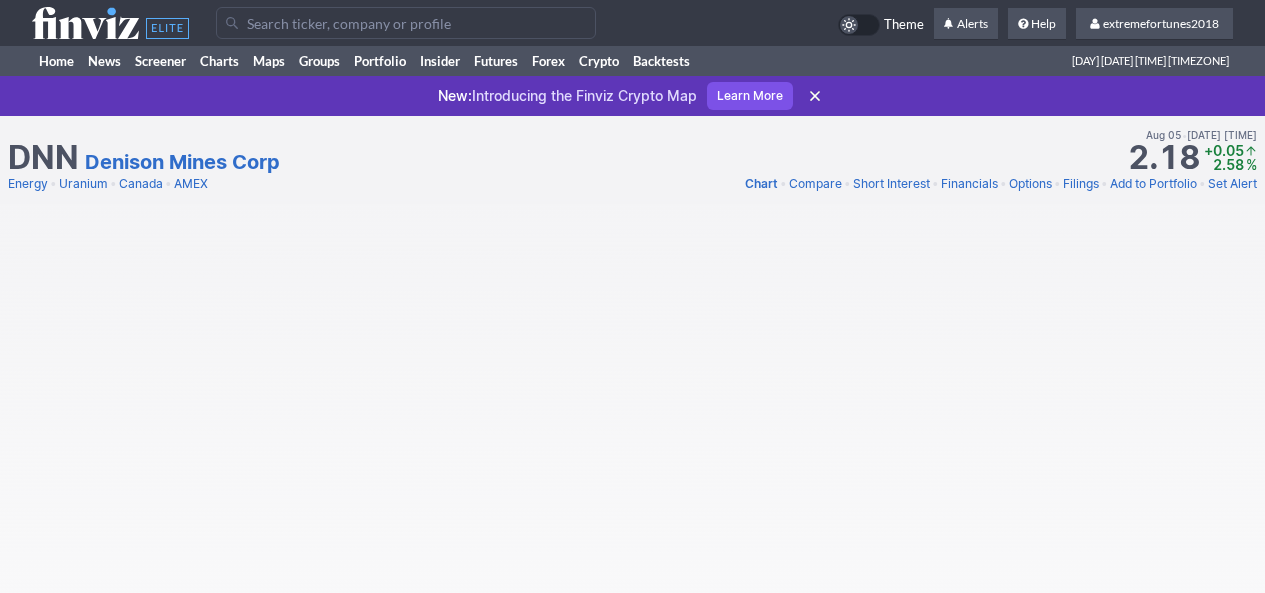 scroll, scrollTop: 0, scrollLeft: 0, axis: both 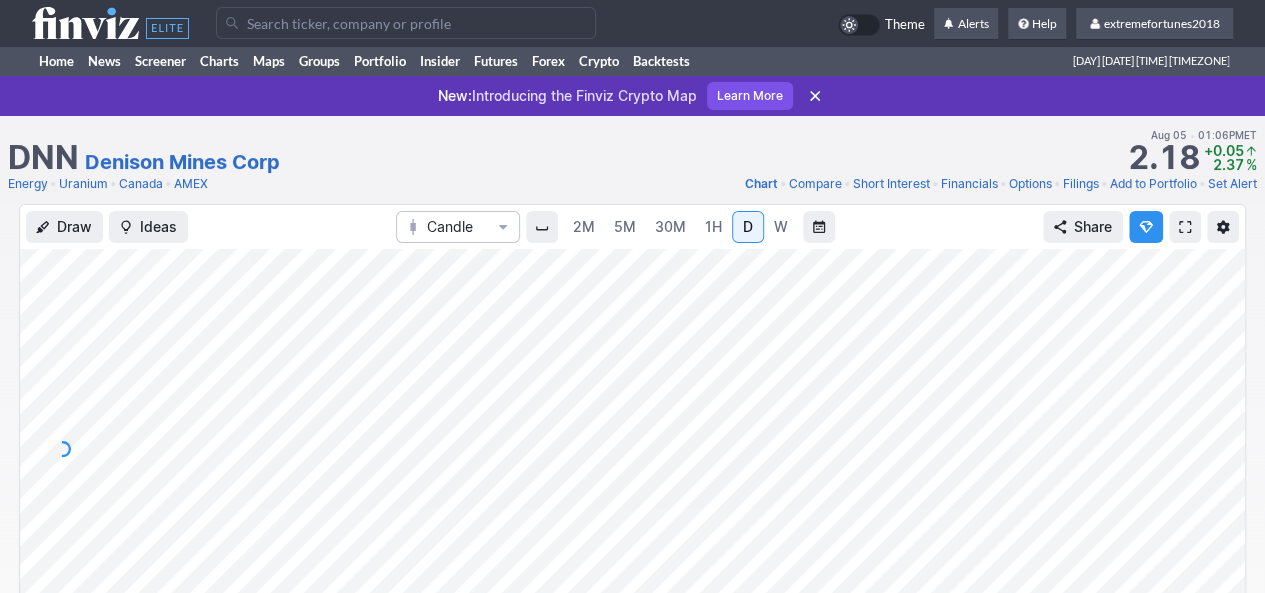 drag, startPoint x: 1217, startPoint y: 441, endPoint x: 1218, endPoint y: 373, distance: 68.007355 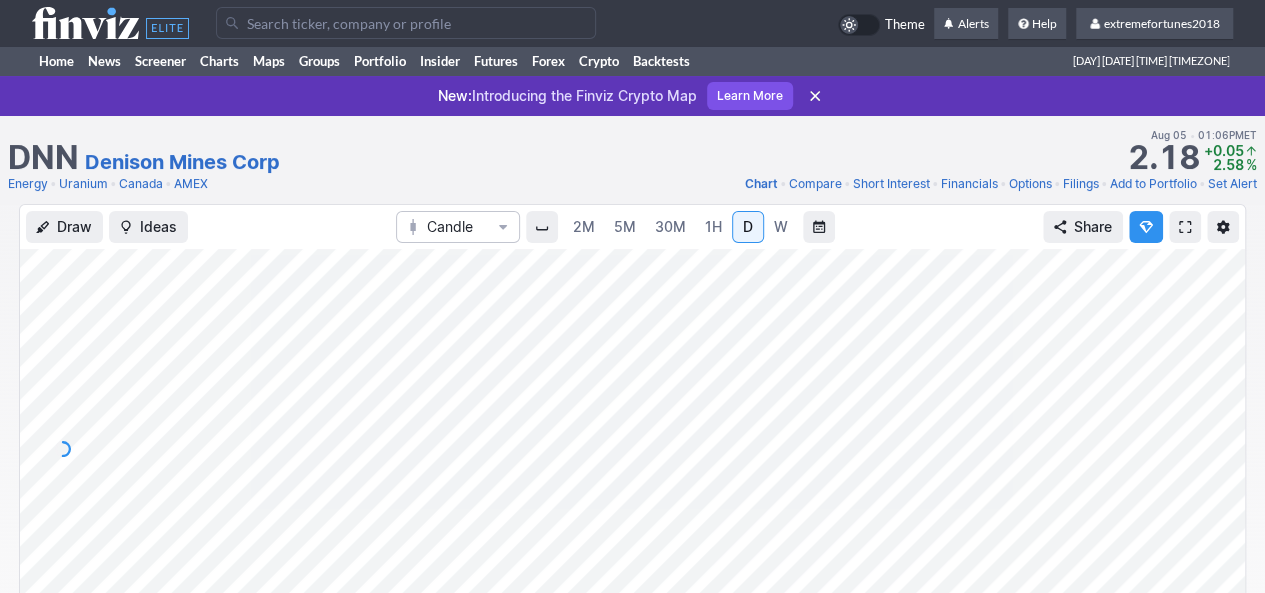 drag, startPoint x: 1220, startPoint y: 385, endPoint x: 1206, endPoint y: 429, distance: 46.173584 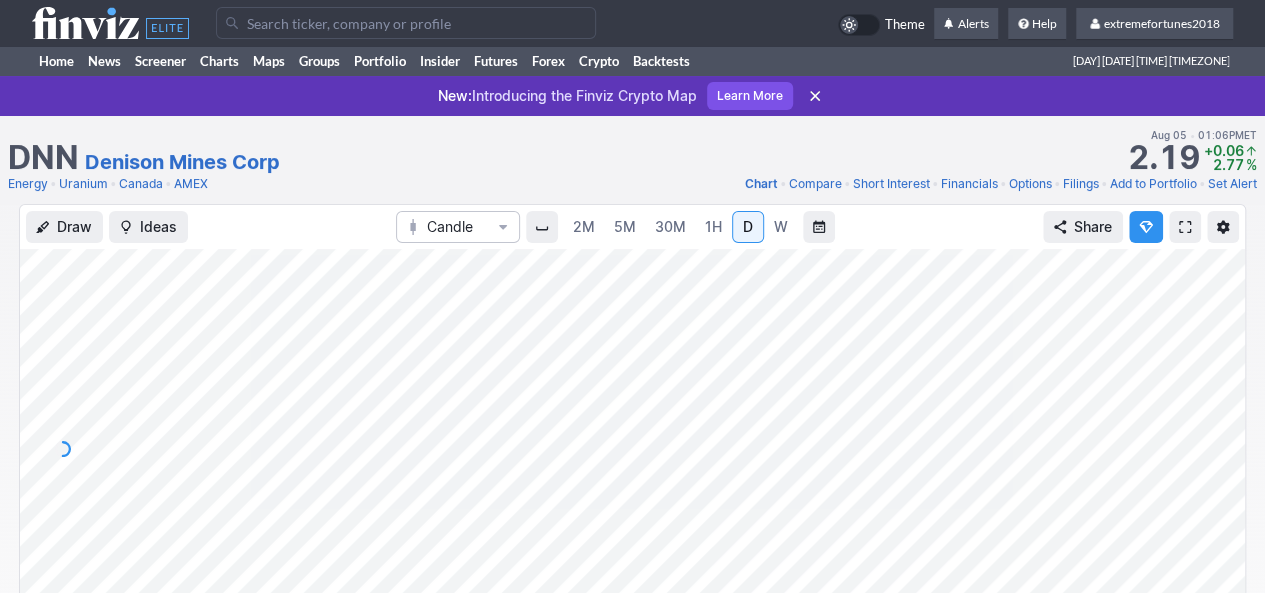 click on "Uranium" at bounding box center (83, 184) 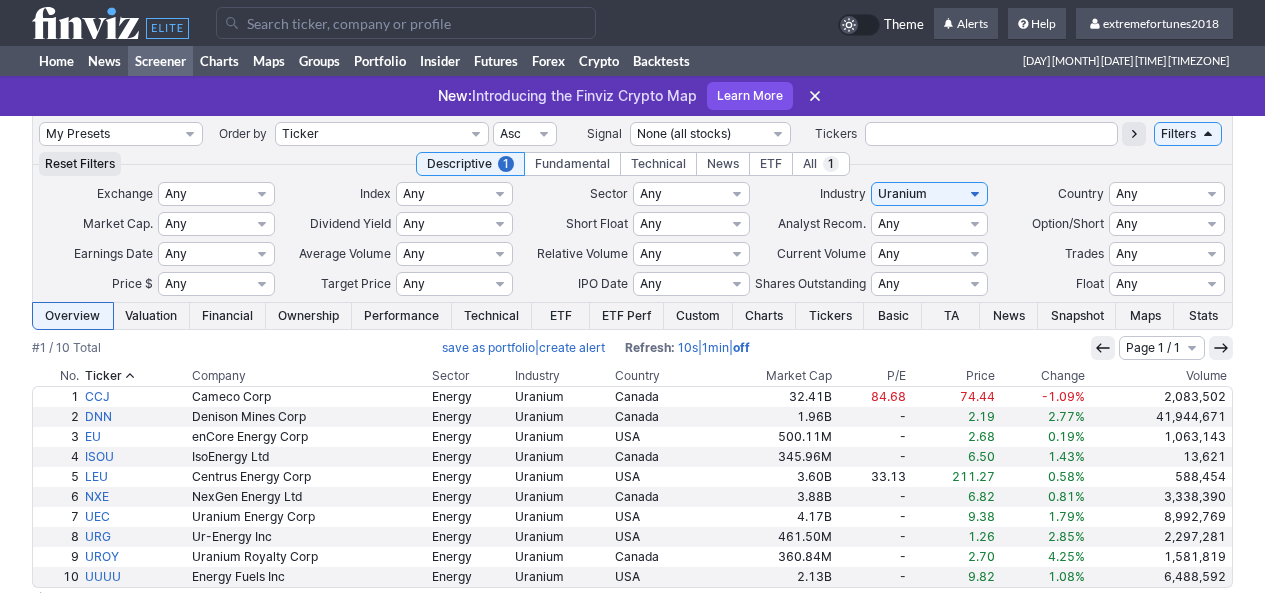 scroll, scrollTop: 0, scrollLeft: 0, axis: both 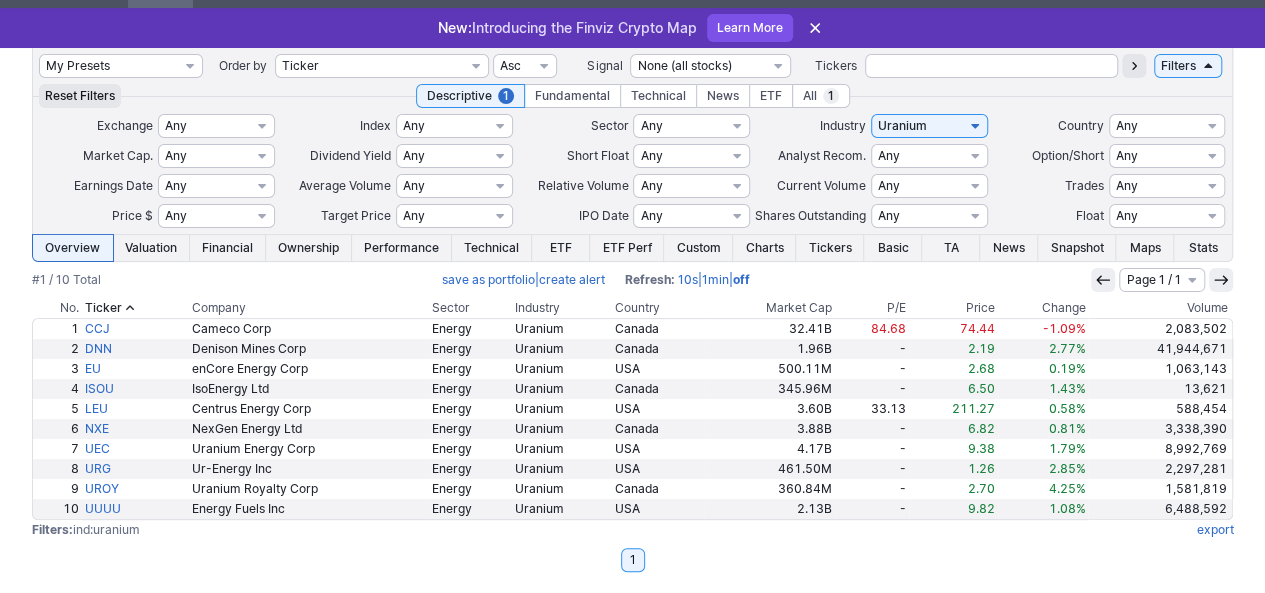 click on "Volume" at bounding box center (1160, 308) 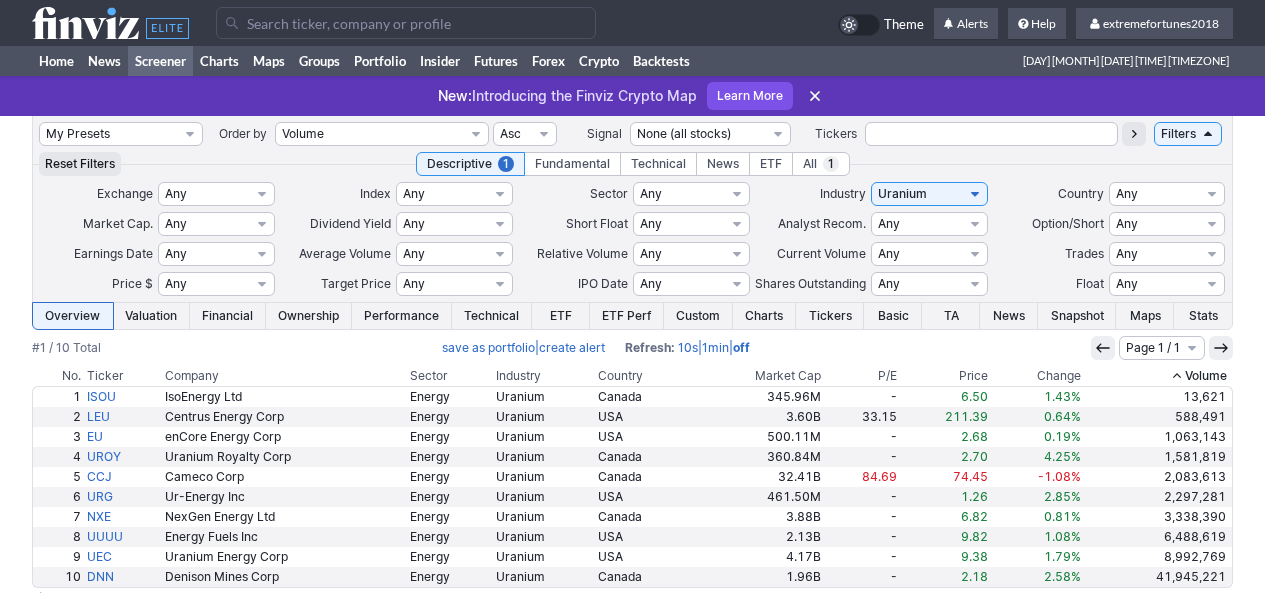 scroll, scrollTop: 0, scrollLeft: 0, axis: both 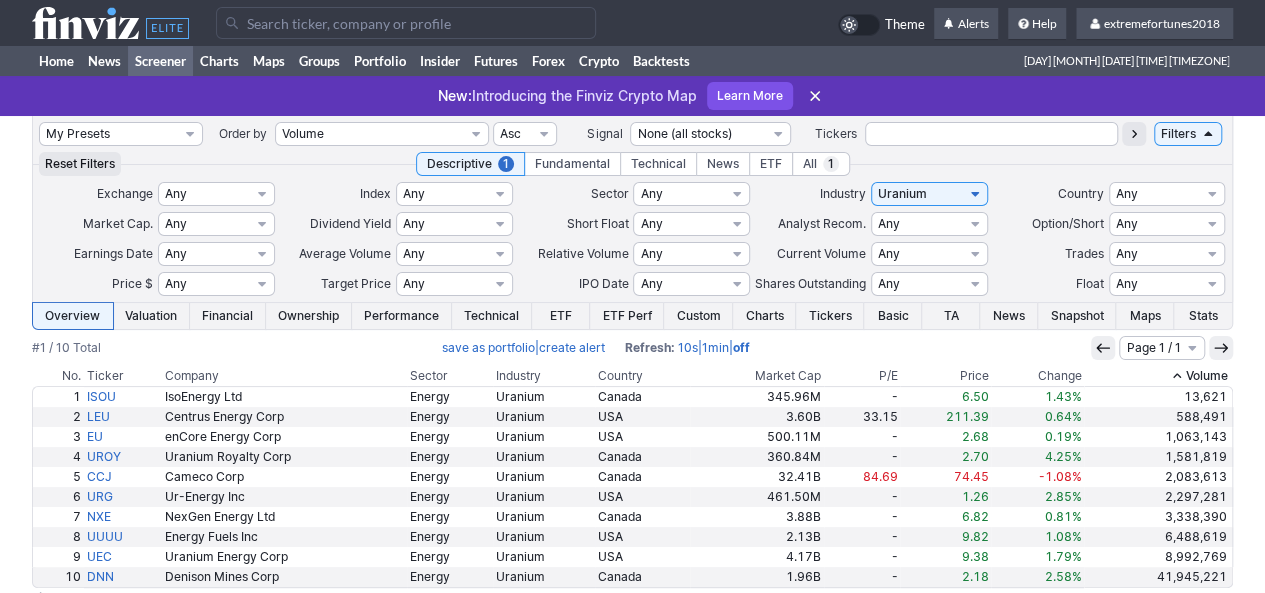 click on "Volume" at bounding box center (1158, 376) 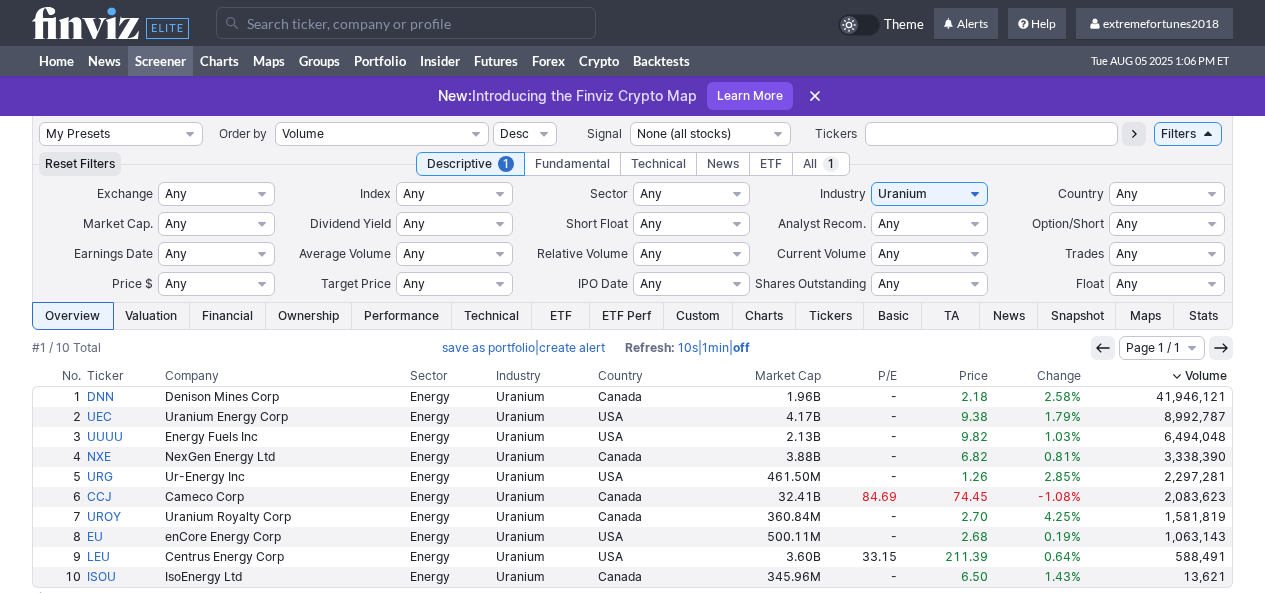 scroll, scrollTop: 0, scrollLeft: 0, axis: both 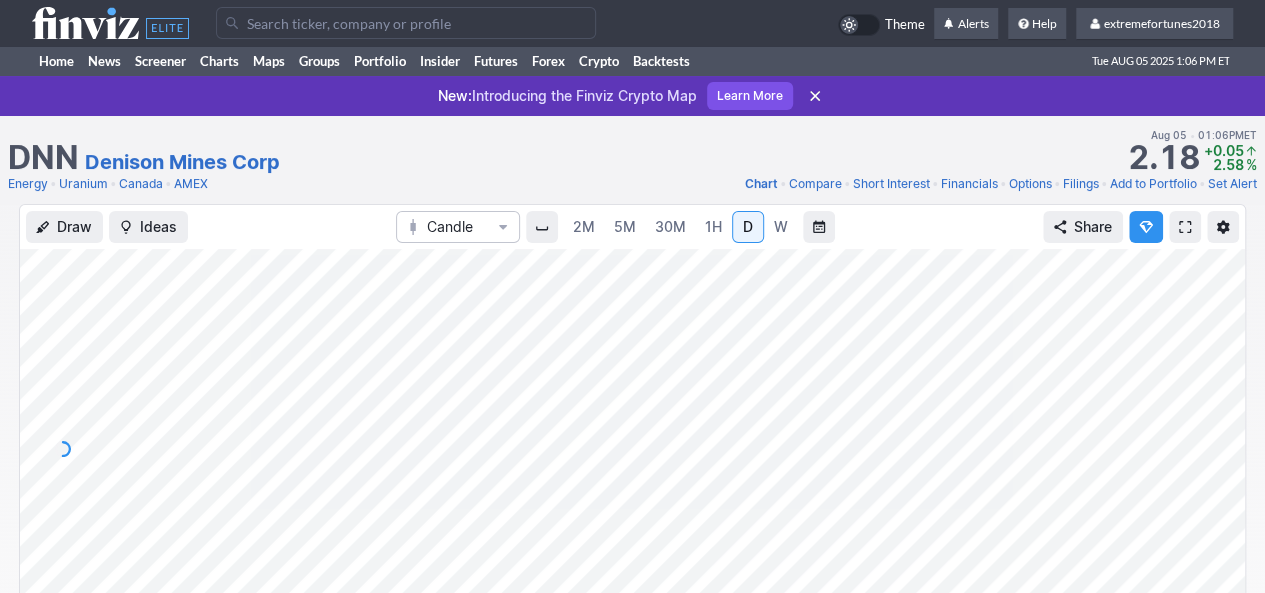 click on "Energy" at bounding box center (28, 184) 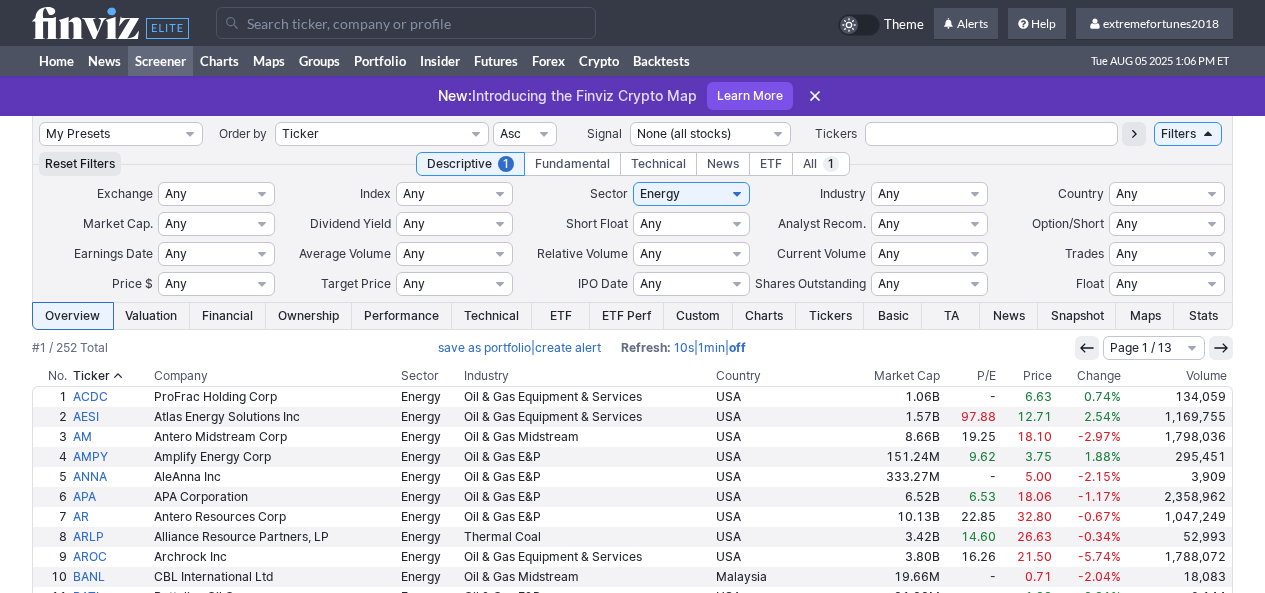 scroll, scrollTop: 0, scrollLeft: 0, axis: both 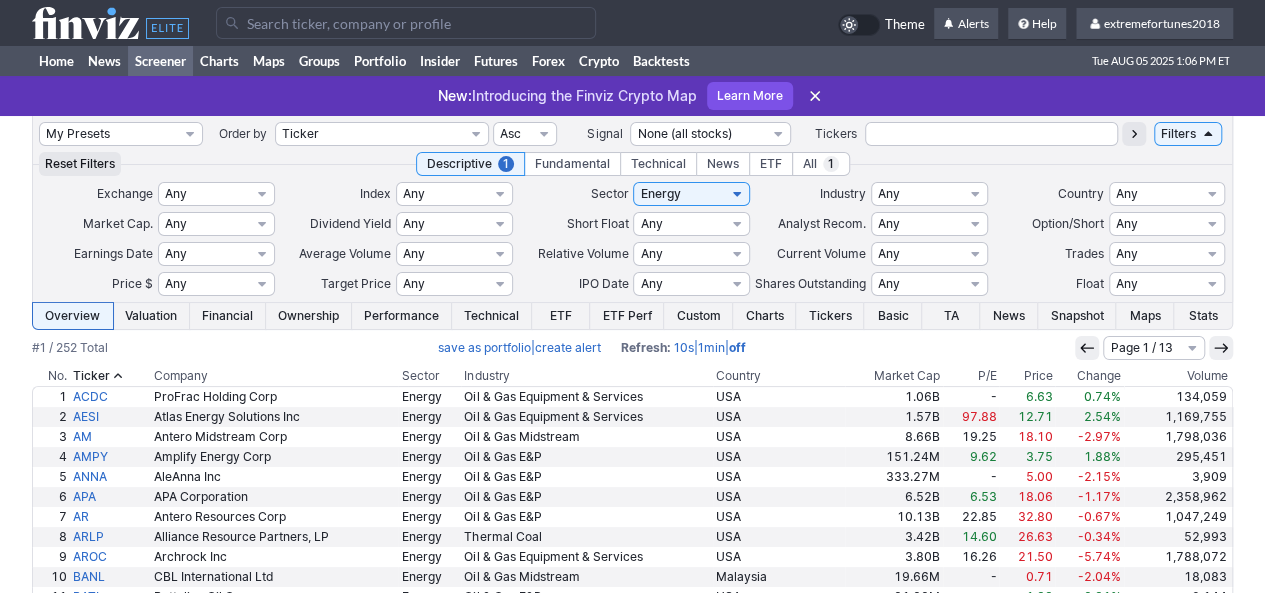 click on "Volume" at bounding box center [1179, 376] 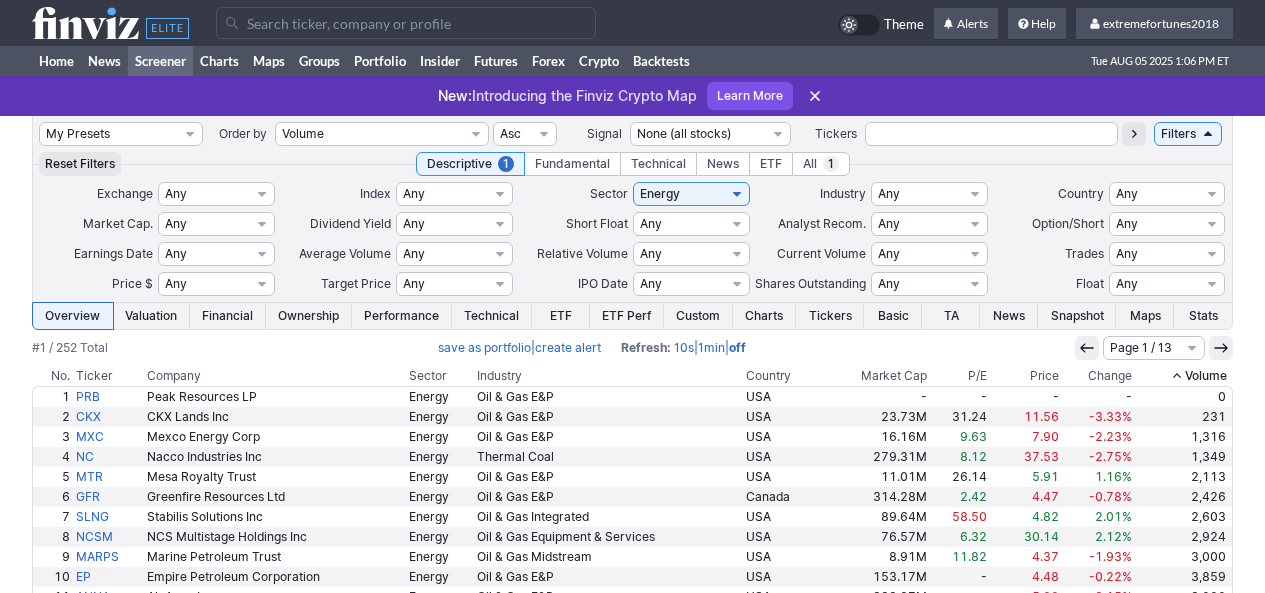 scroll, scrollTop: 0, scrollLeft: 0, axis: both 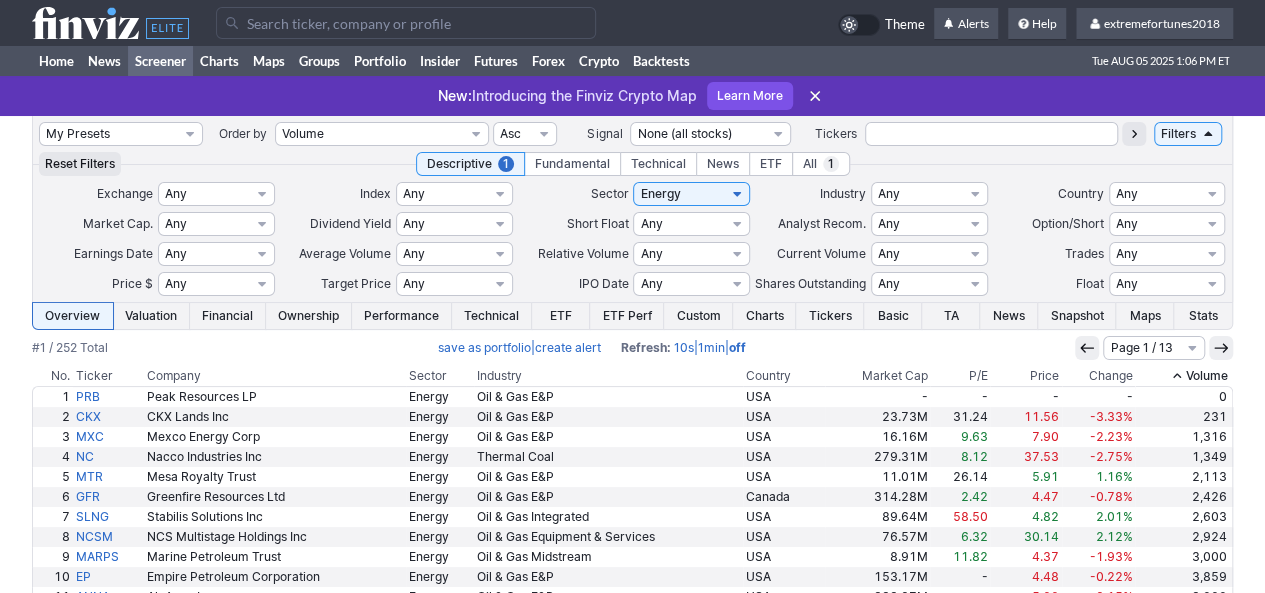 click on "Volume" at bounding box center (1184, 376) 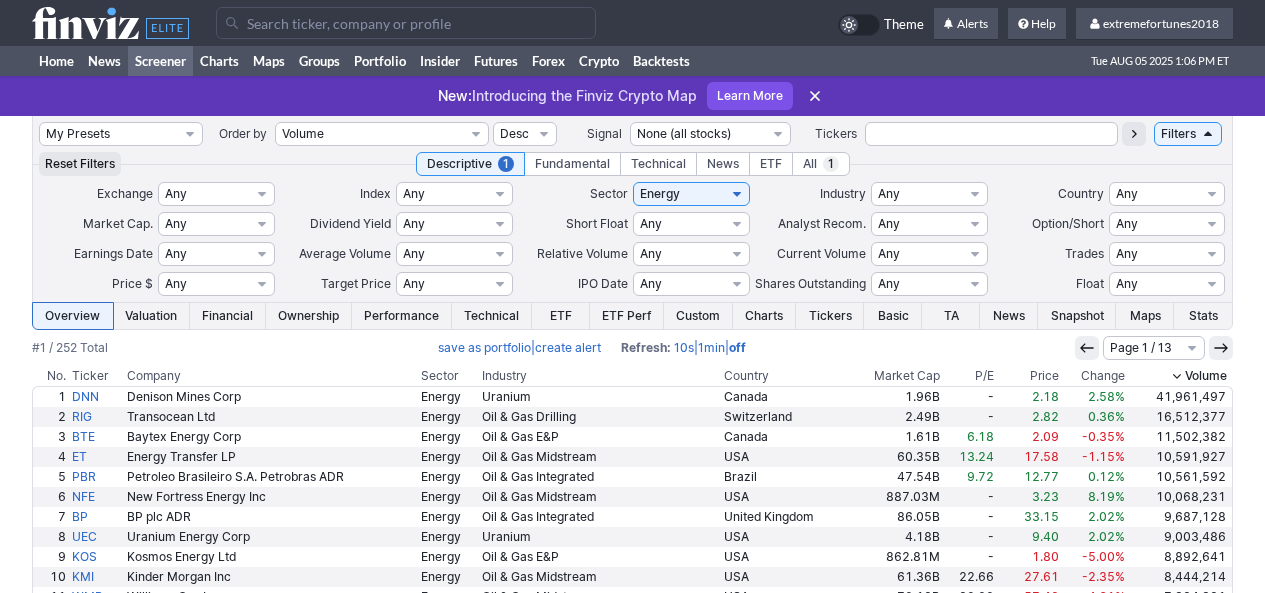 scroll, scrollTop: 0, scrollLeft: 0, axis: both 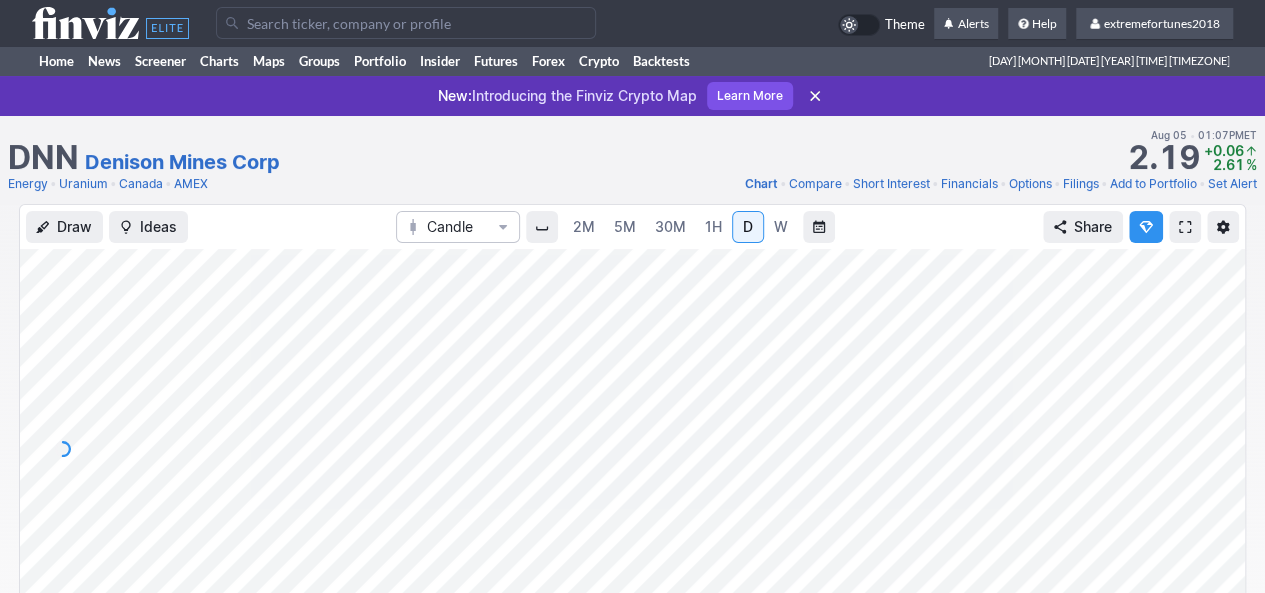 click on "Uranium" at bounding box center (83, 184) 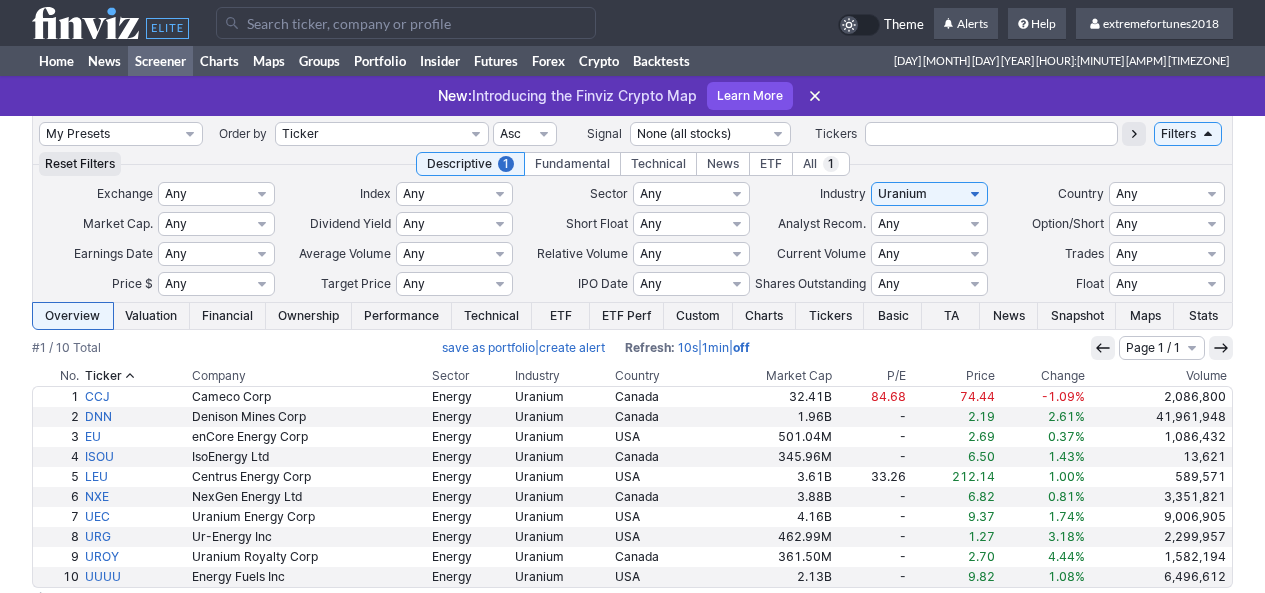 scroll, scrollTop: 0, scrollLeft: 0, axis: both 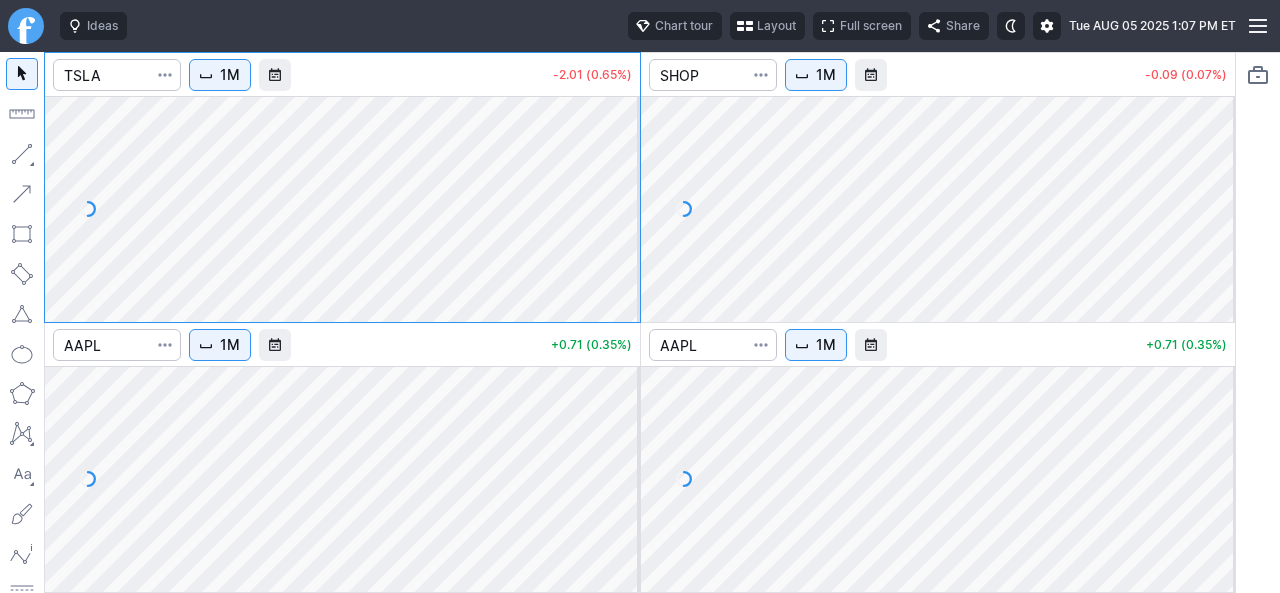 click on "Layout" at bounding box center [767, 26] 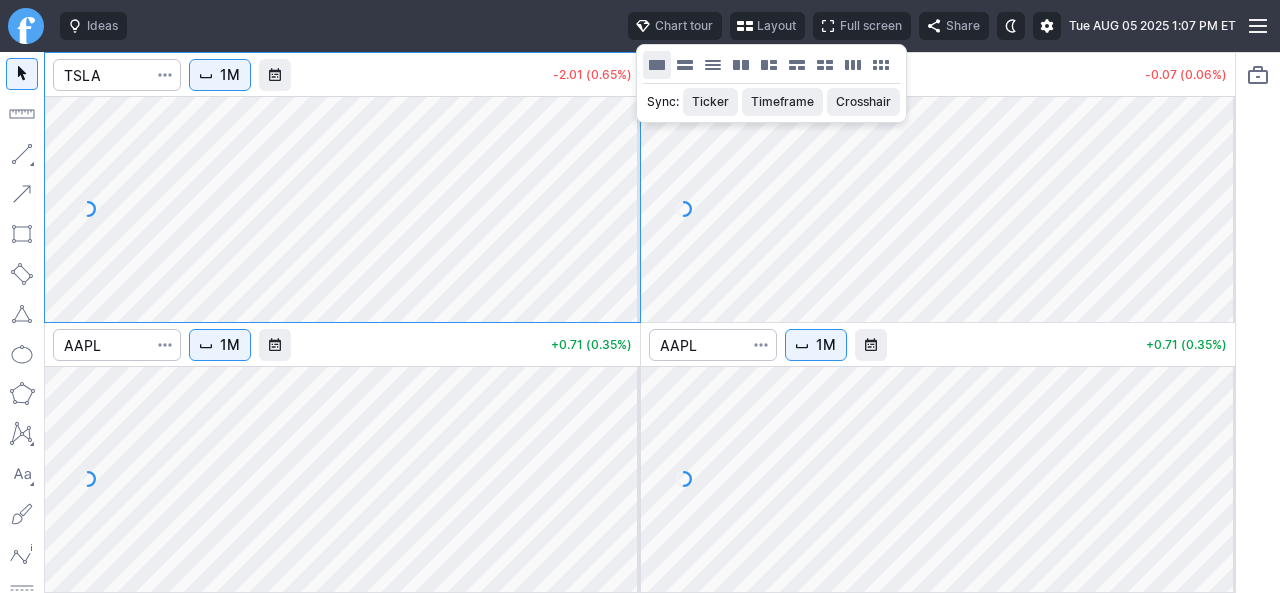 click at bounding box center (657, 65) 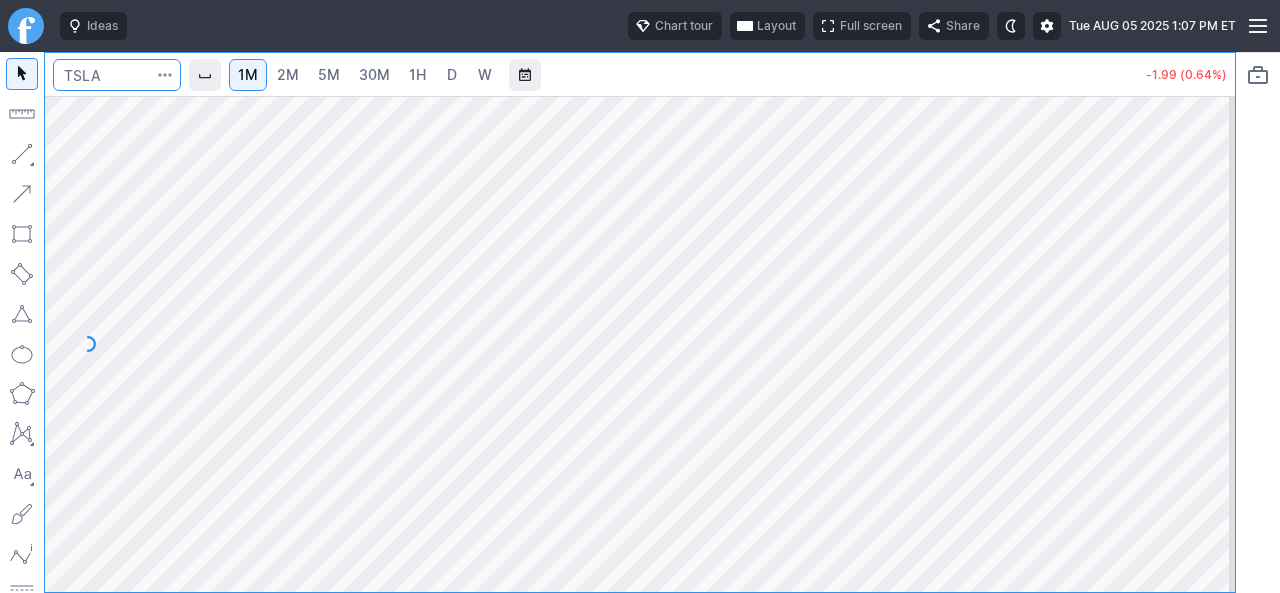 click at bounding box center [117, 75] 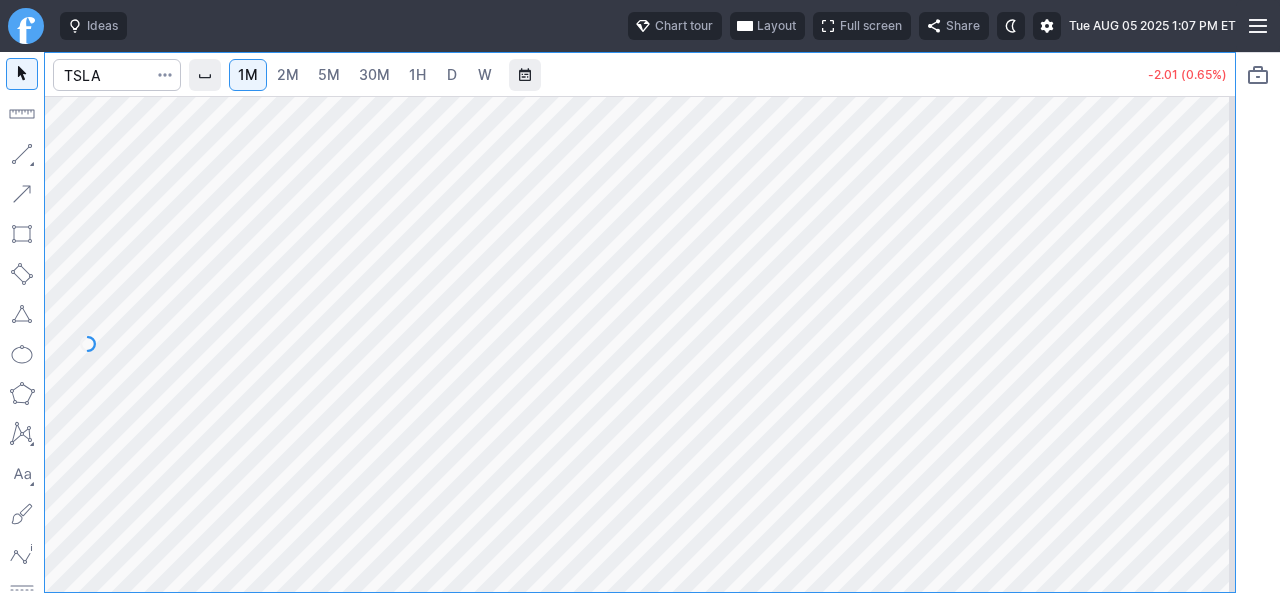 click on "5M" at bounding box center [329, 74] 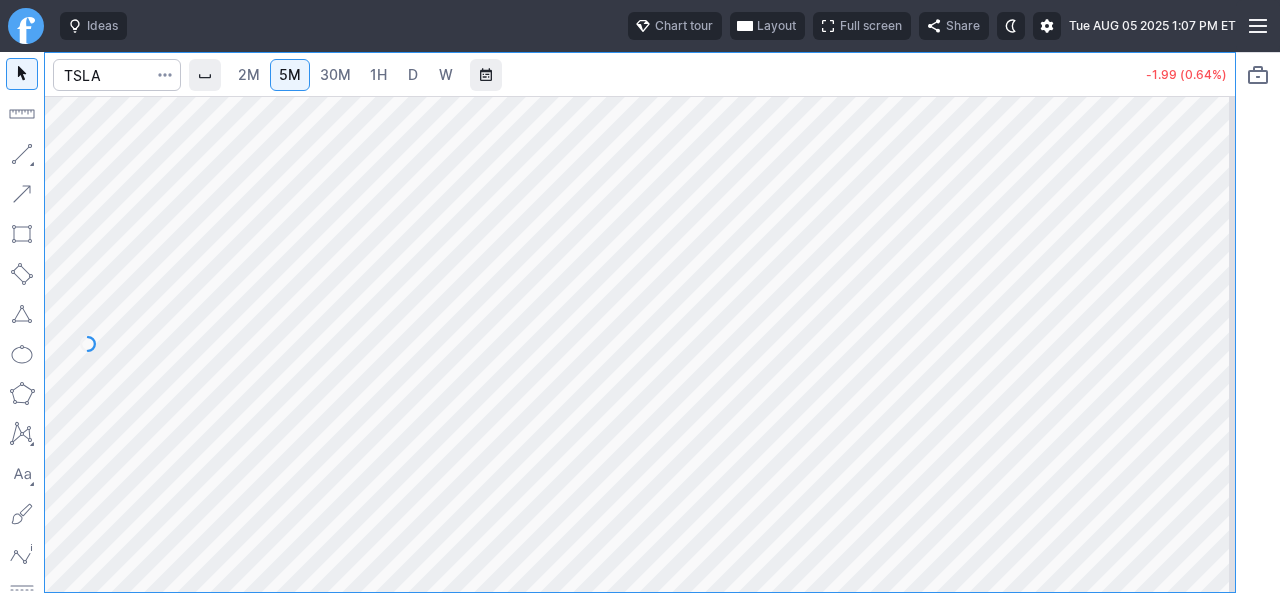 drag, startPoint x: 1220, startPoint y: 272, endPoint x: 1214, endPoint y: 333, distance: 61.294373 